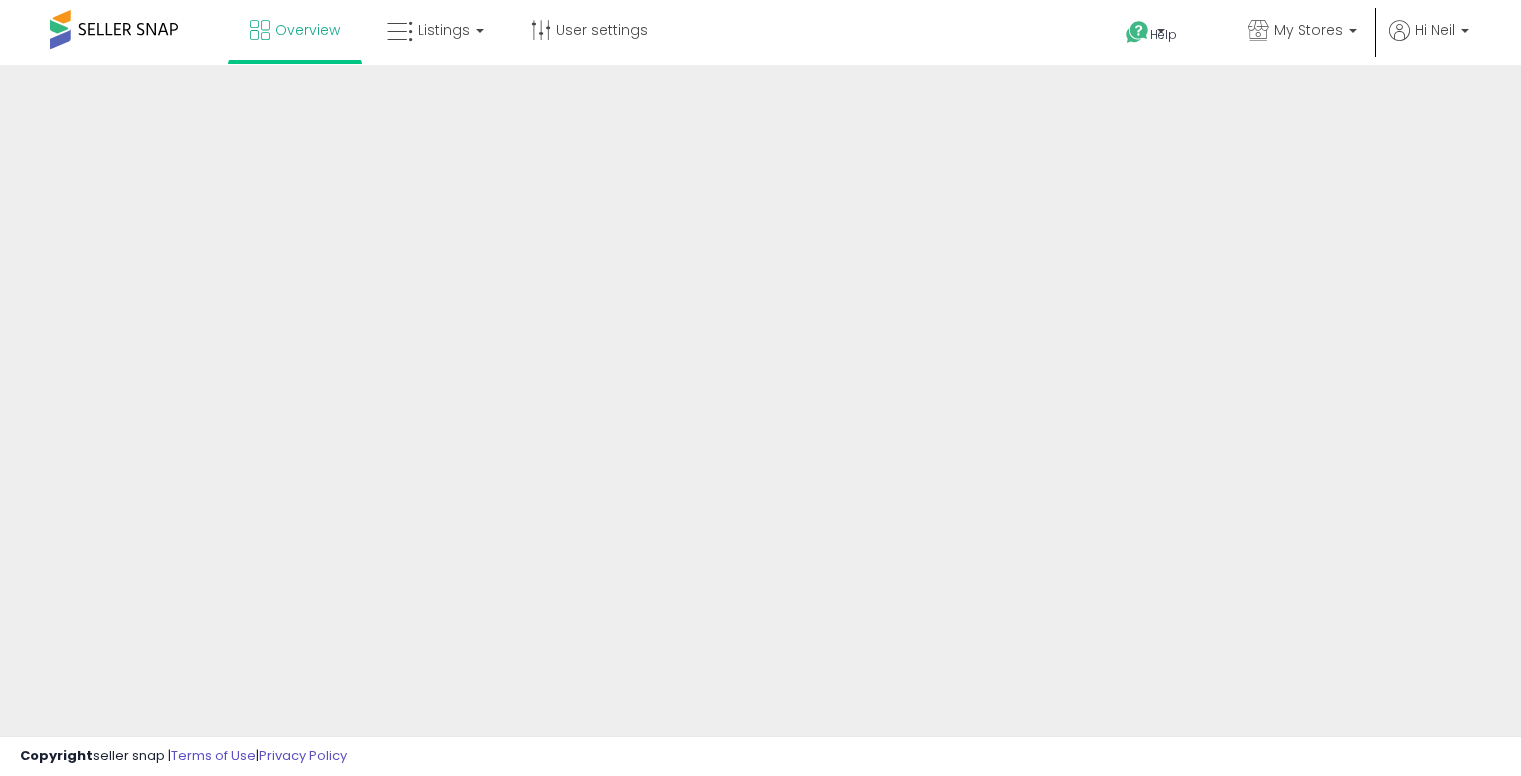 scroll, scrollTop: 0, scrollLeft: 0, axis: both 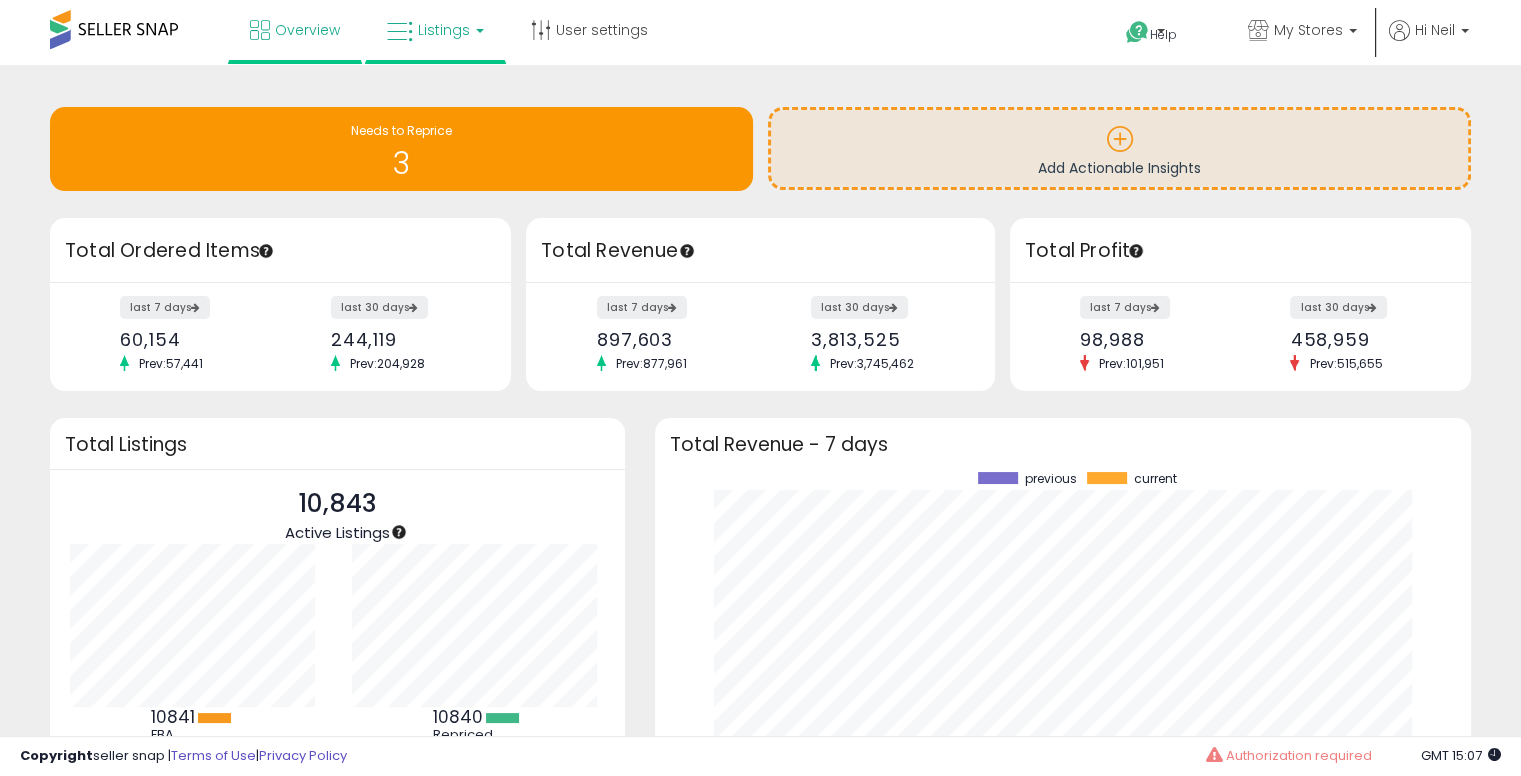 click on "Listings" at bounding box center (444, 30) 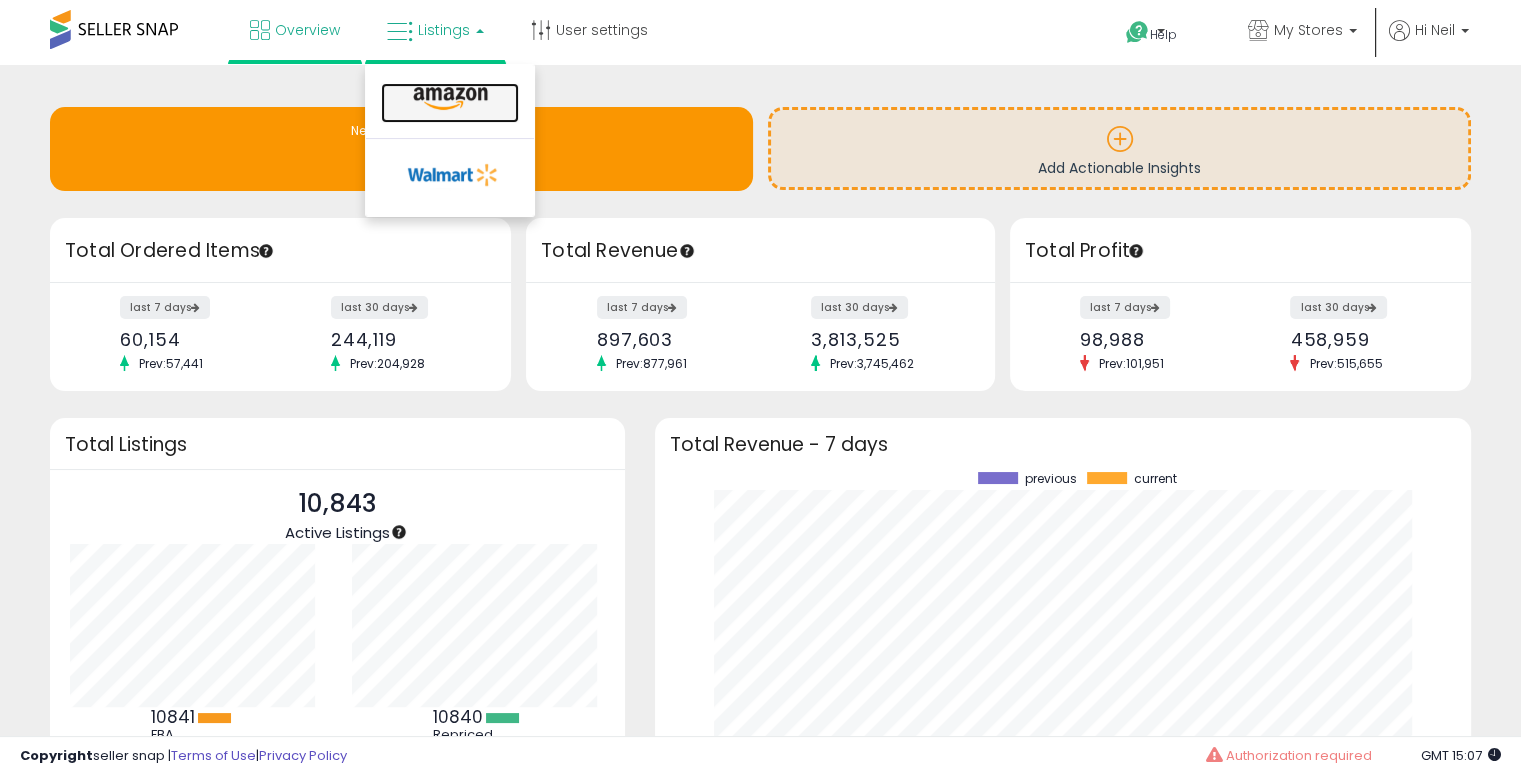 click at bounding box center (450, 99) 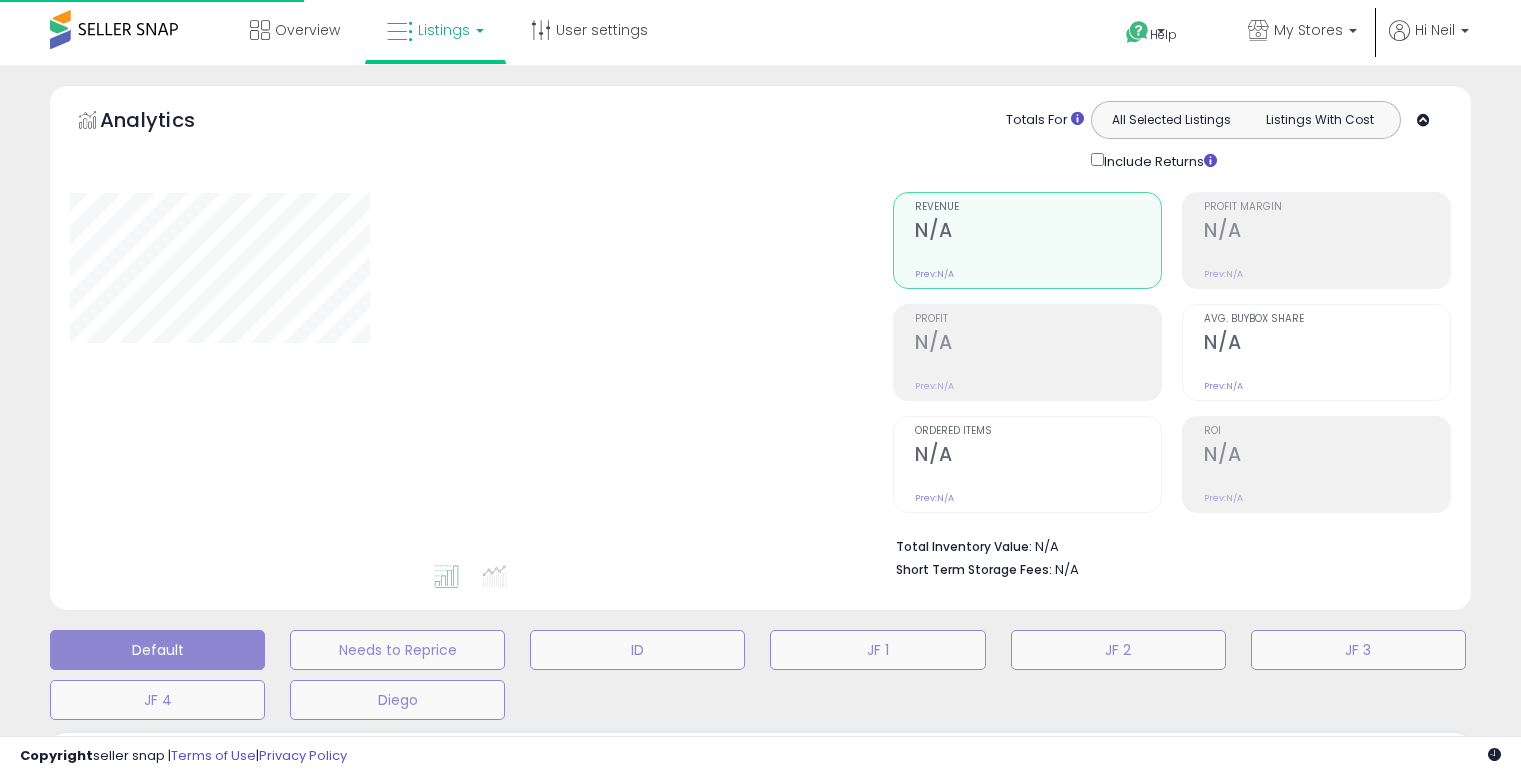 scroll, scrollTop: 0, scrollLeft: 0, axis: both 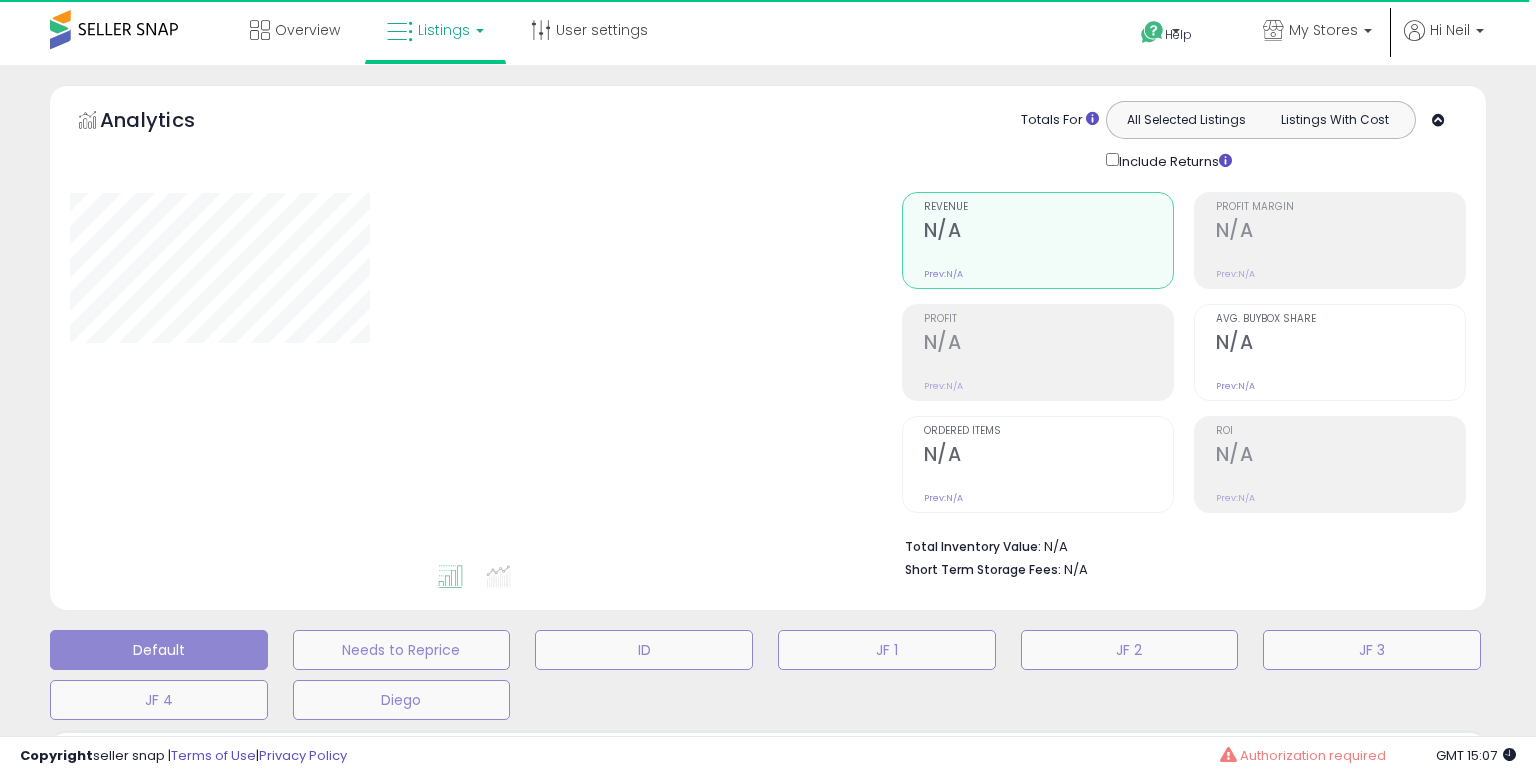 select on "**" 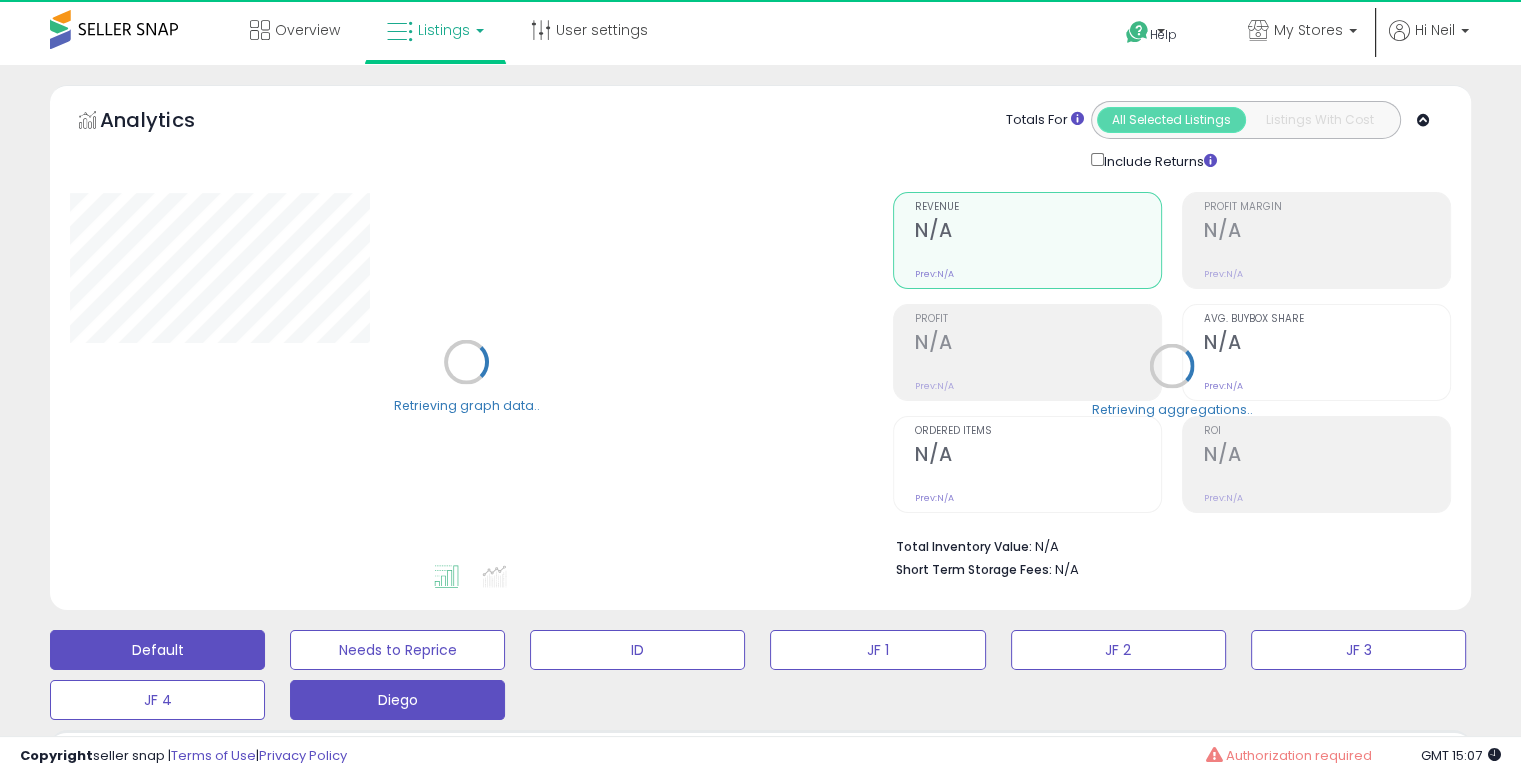 click on "Diego" at bounding box center (397, 650) 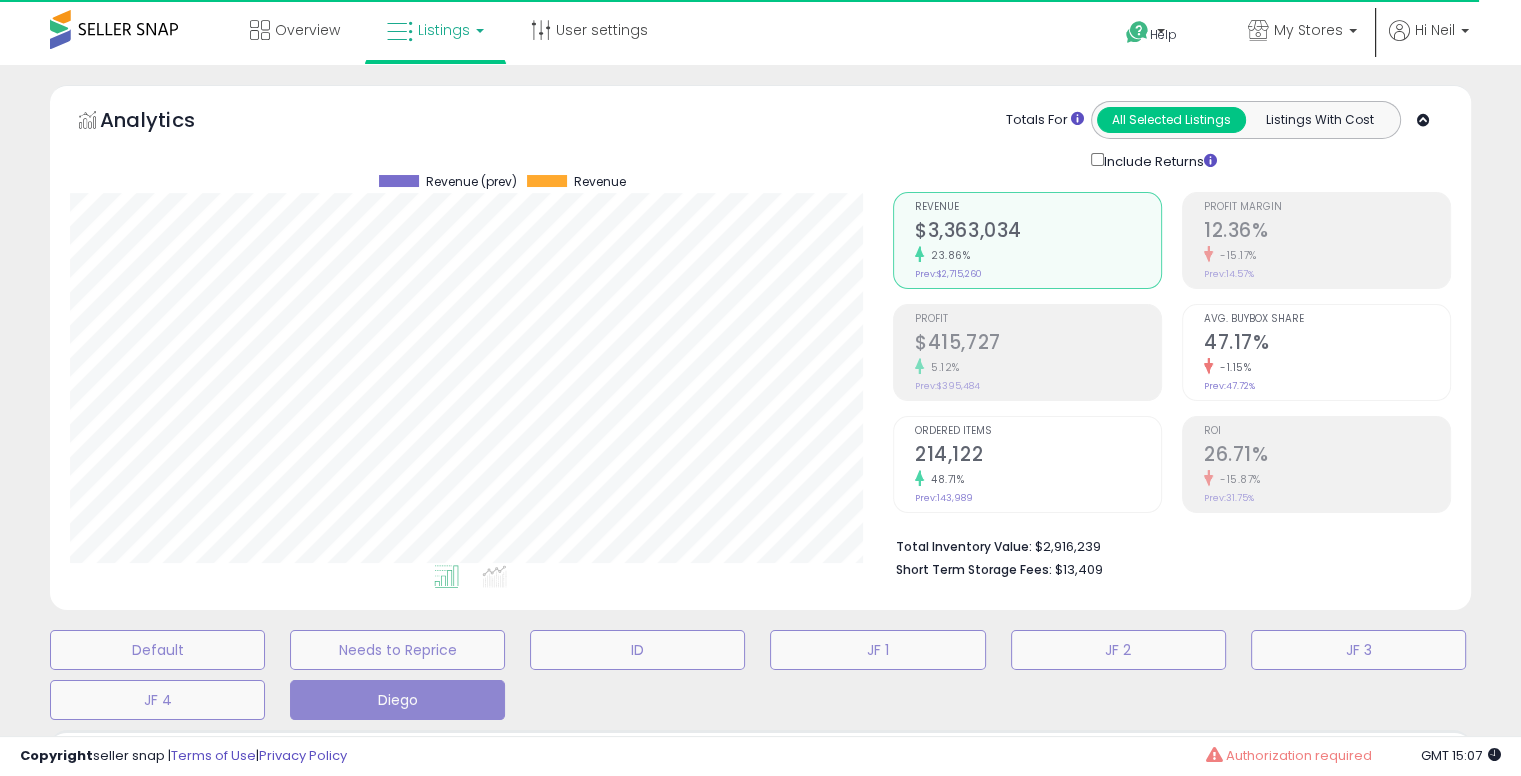 scroll, scrollTop: 999589, scrollLeft: 999176, axis: both 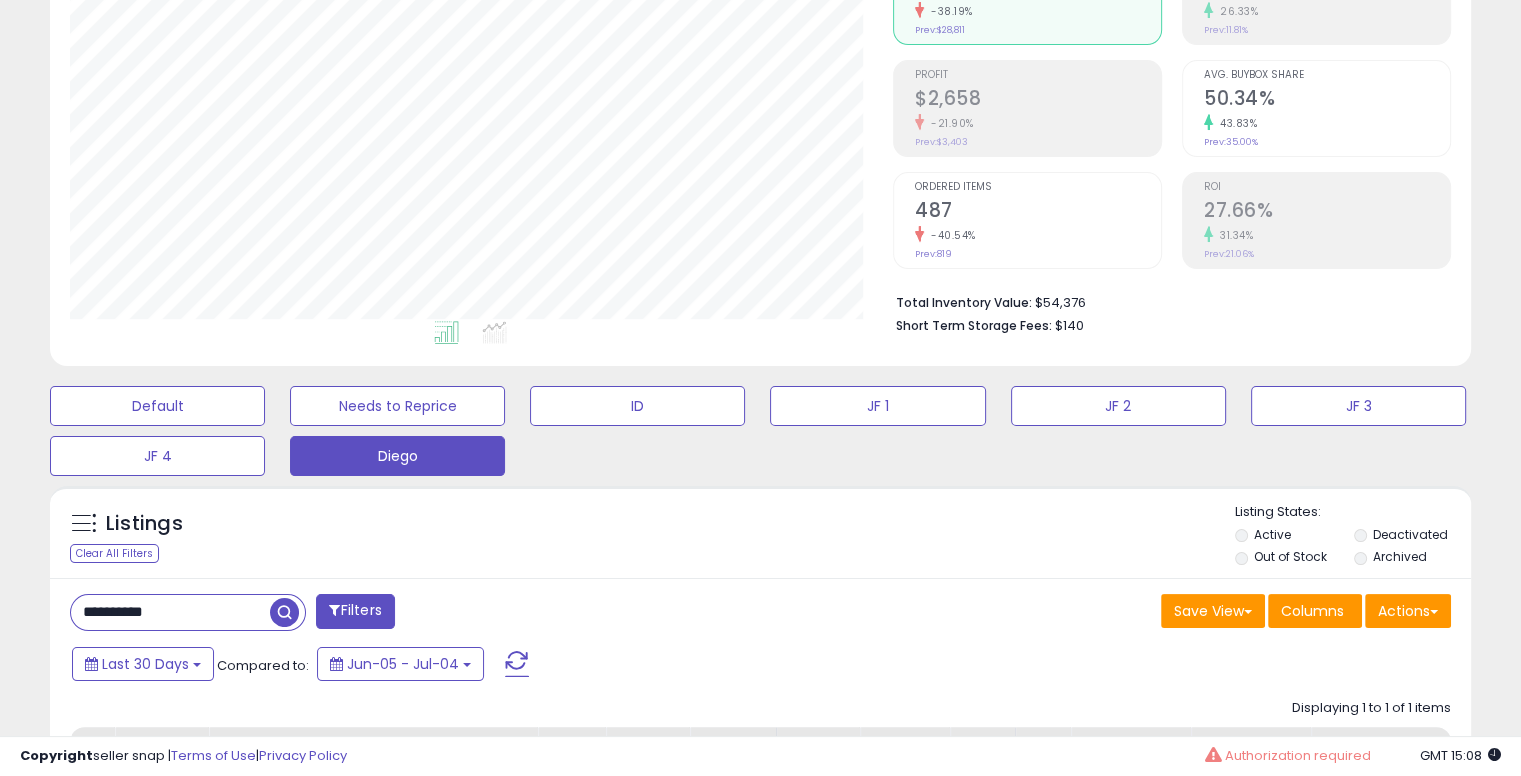 click on "**********" at bounding box center (170, 612) 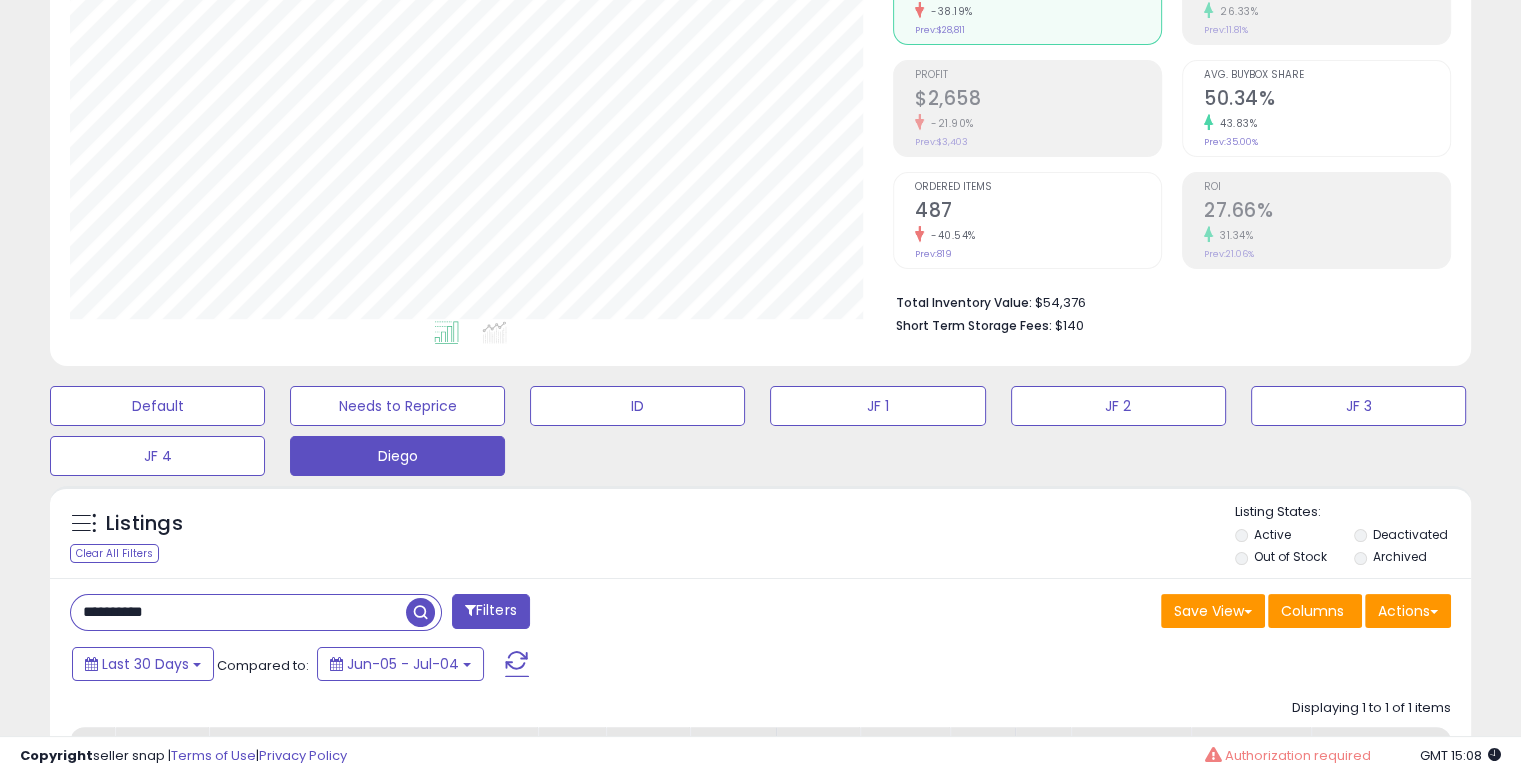 paste 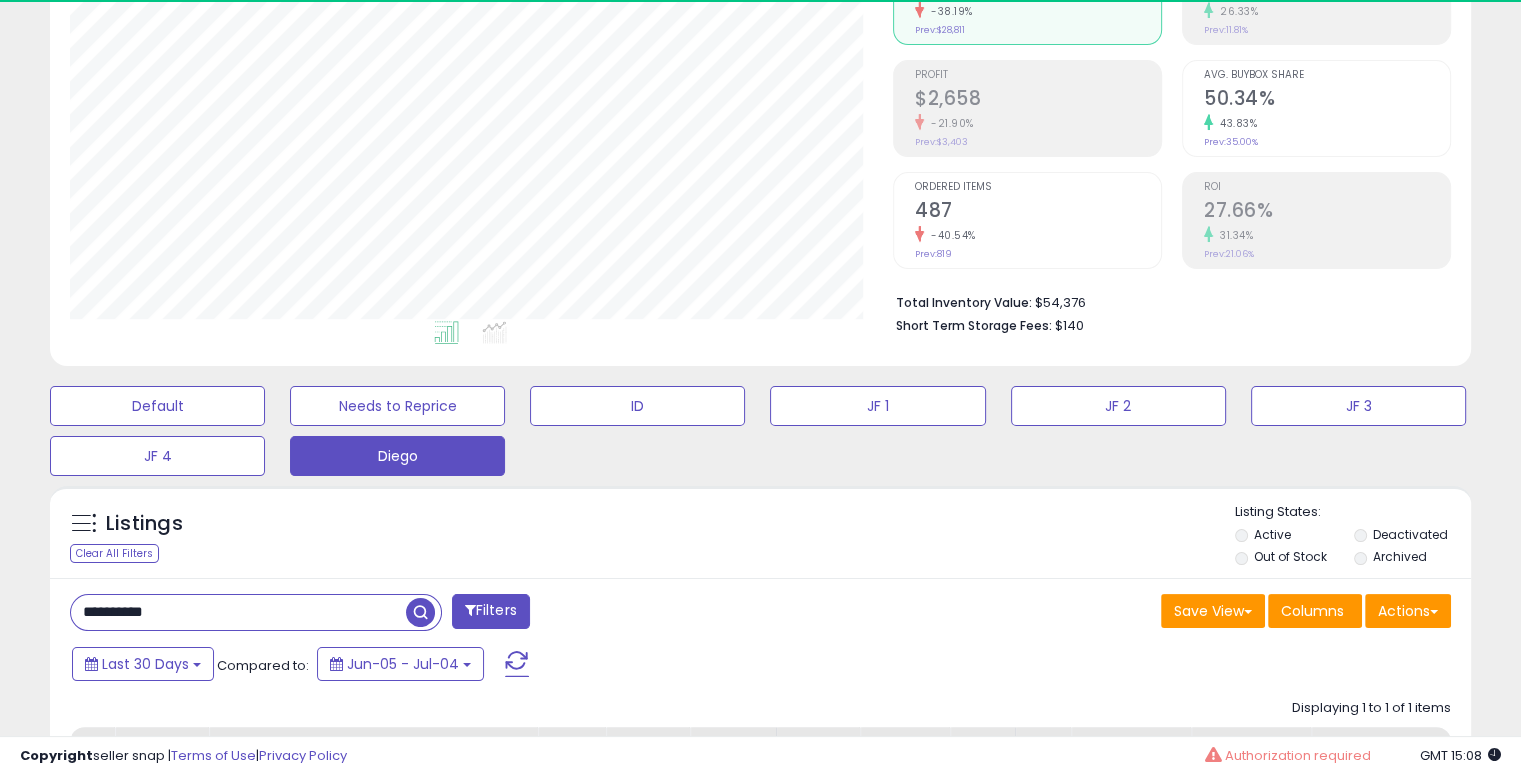 scroll, scrollTop: 999589, scrollLeft: 999176, axis: both 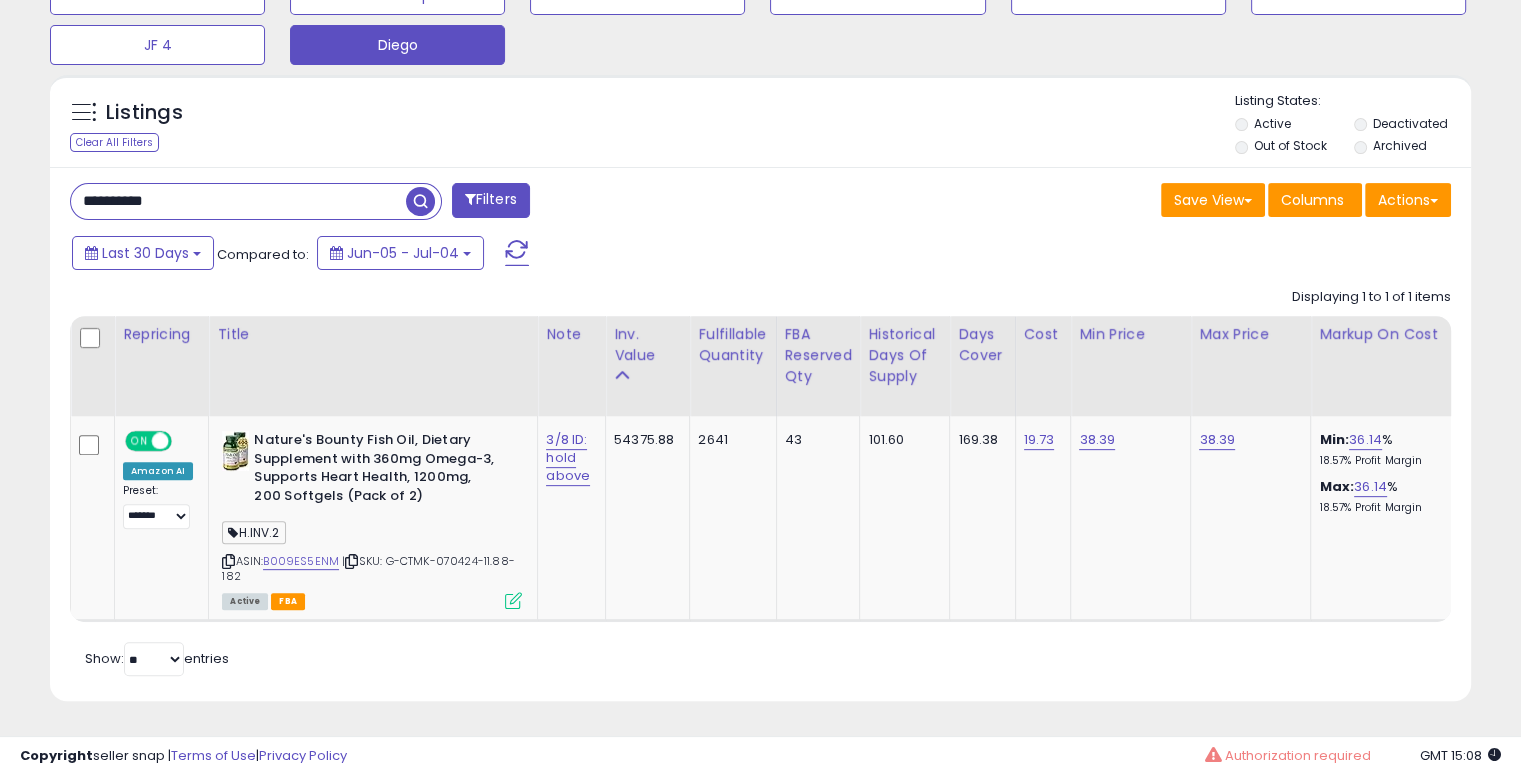 click on "**********" at bounding box center [238, 201] 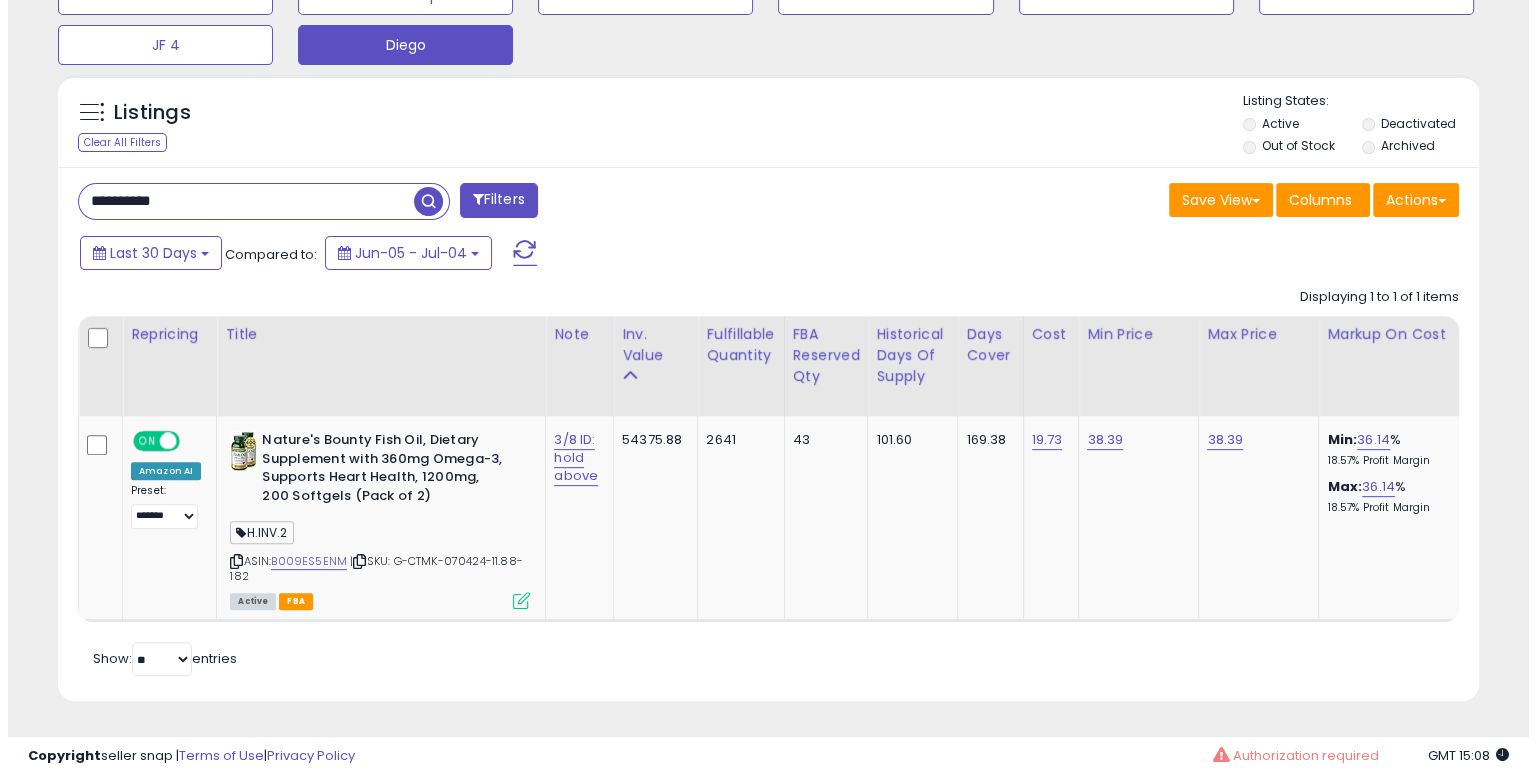 scroll, scrollTop: 464, scrollLeft: 0, axis: vertical 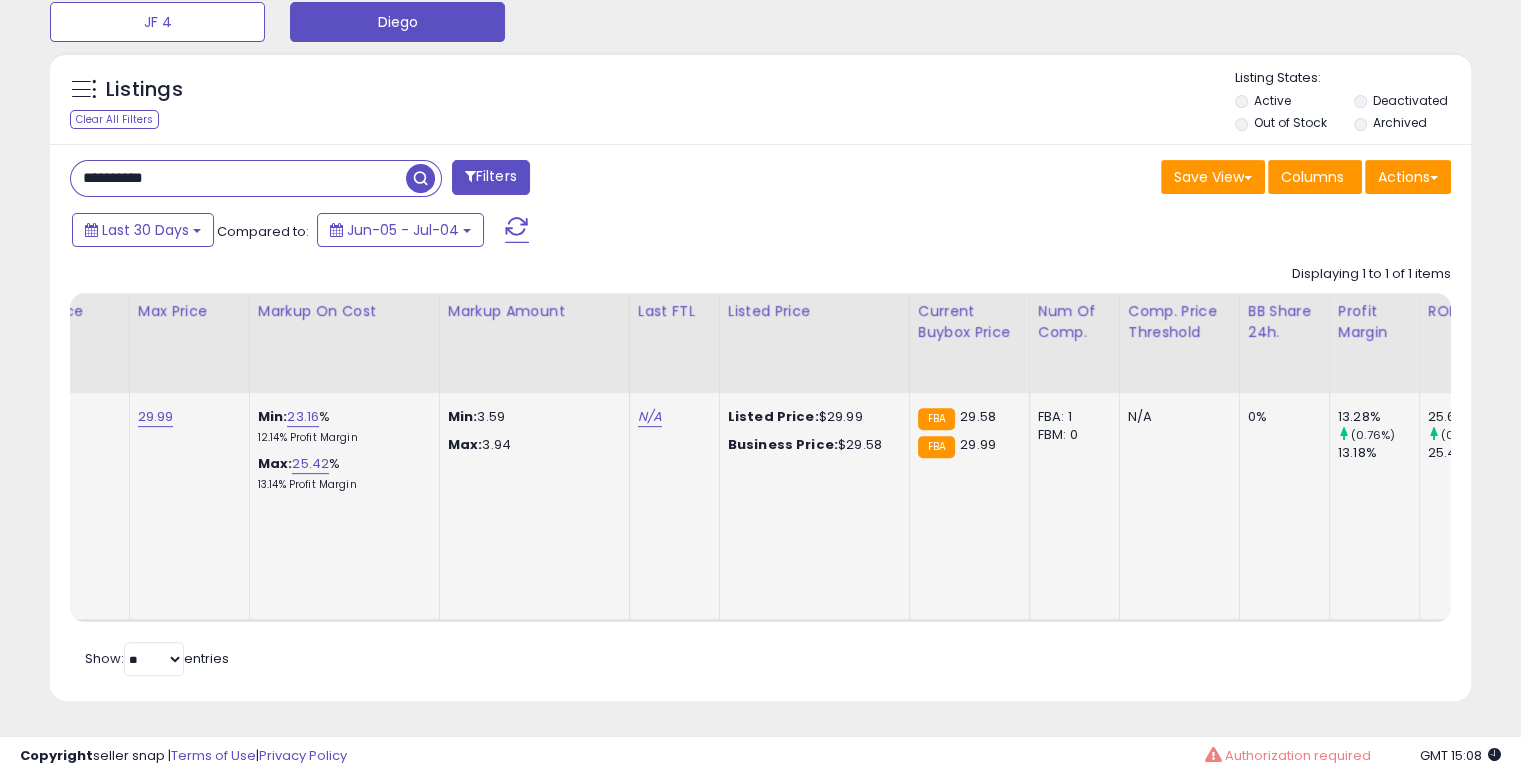 click on "N/A" at bounding box center [1176, 417] 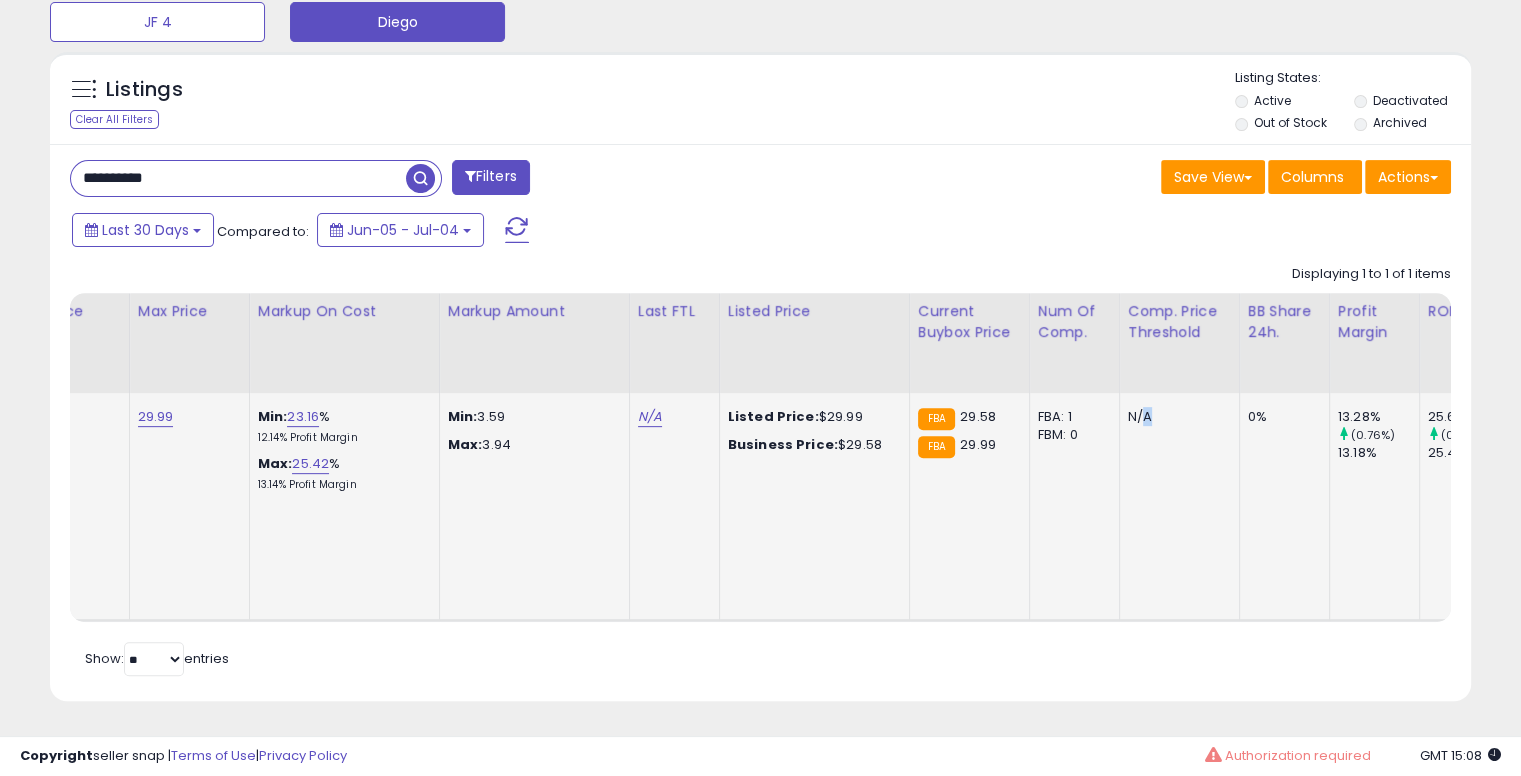 click on "N/A" at bounding box center [1176, 417] 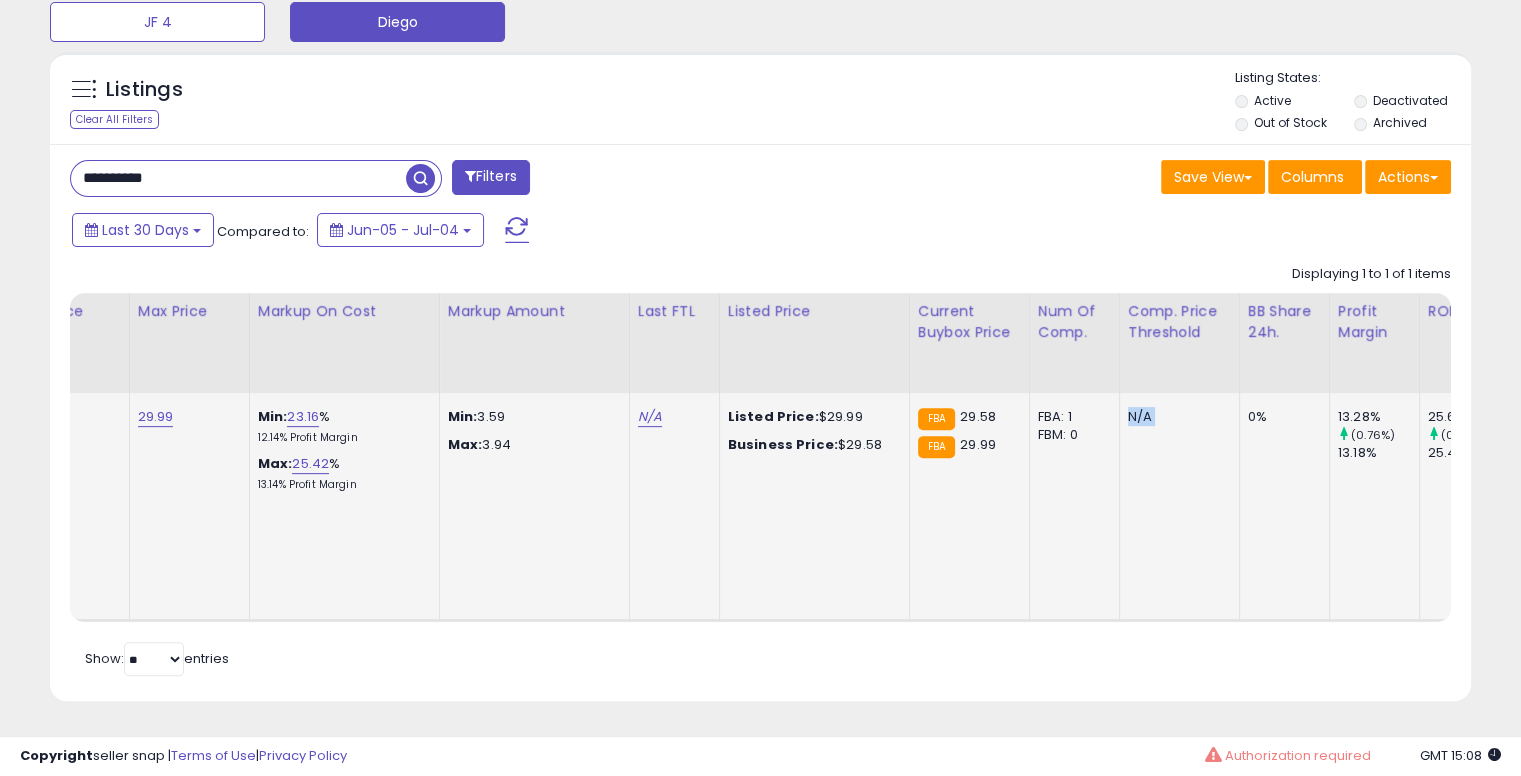 click on "N/A" at bounding box center [1176, 417] 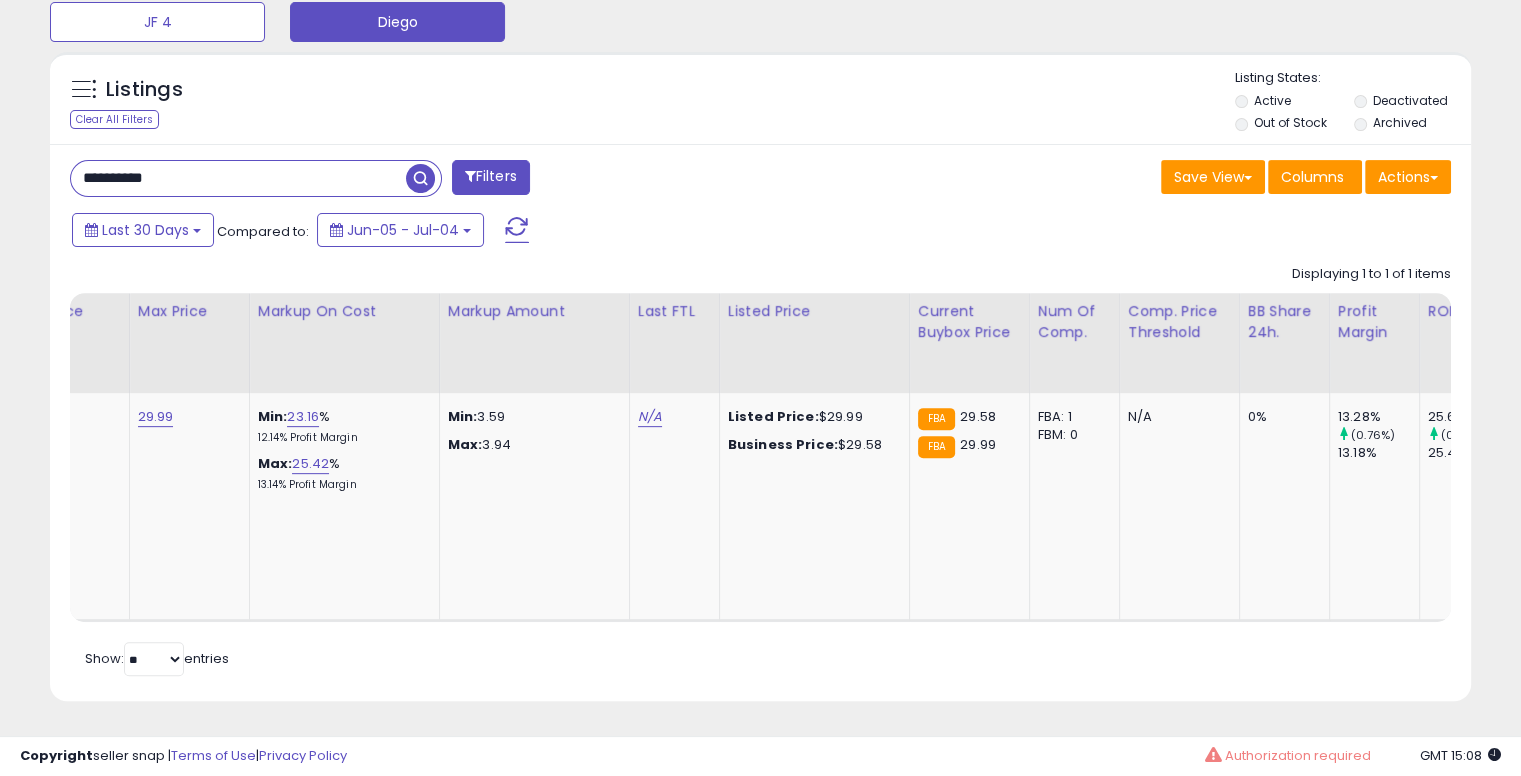 click on "**********" at bounding box center [238, 178] 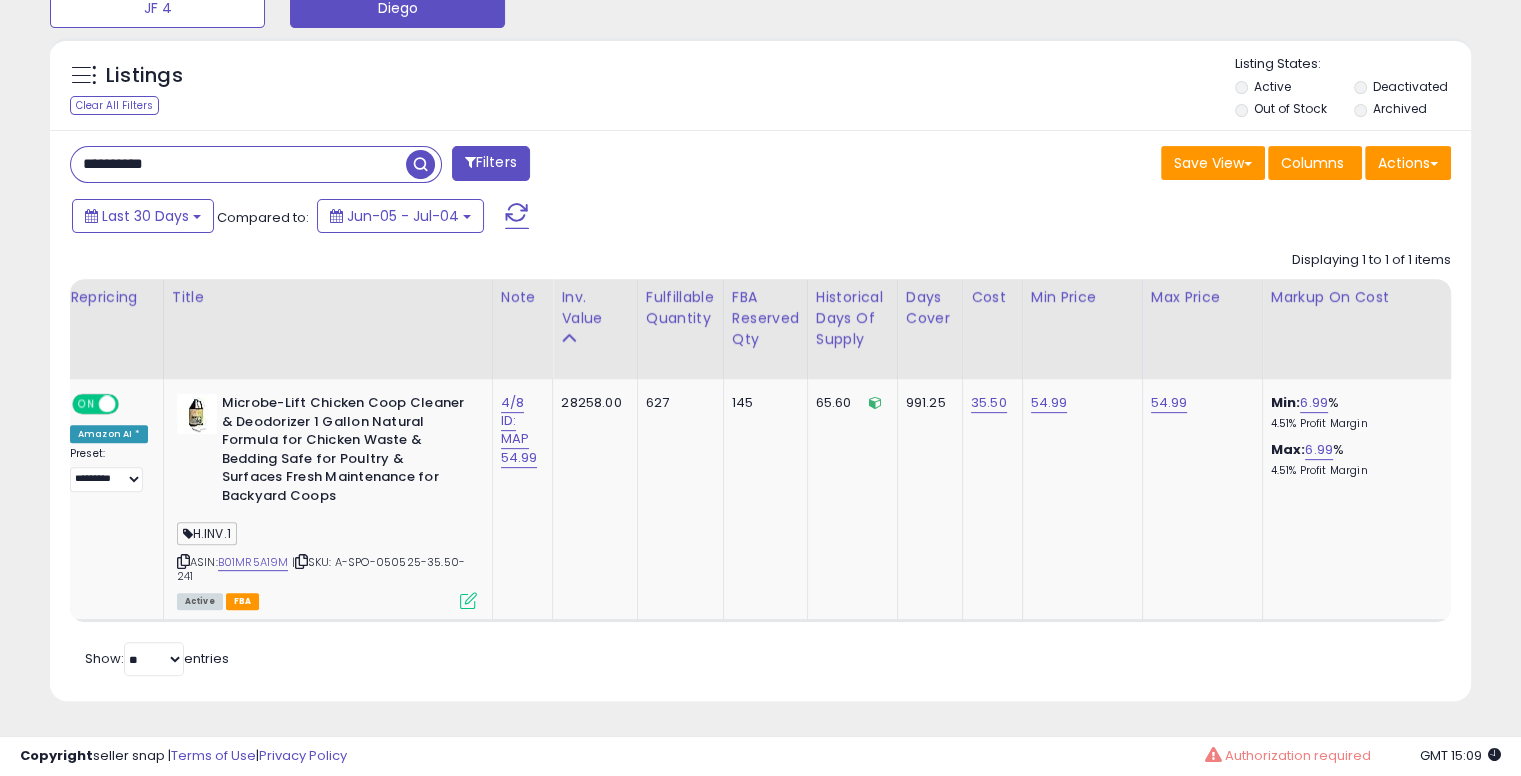 click on "**********" at bounding box center [238, 164] 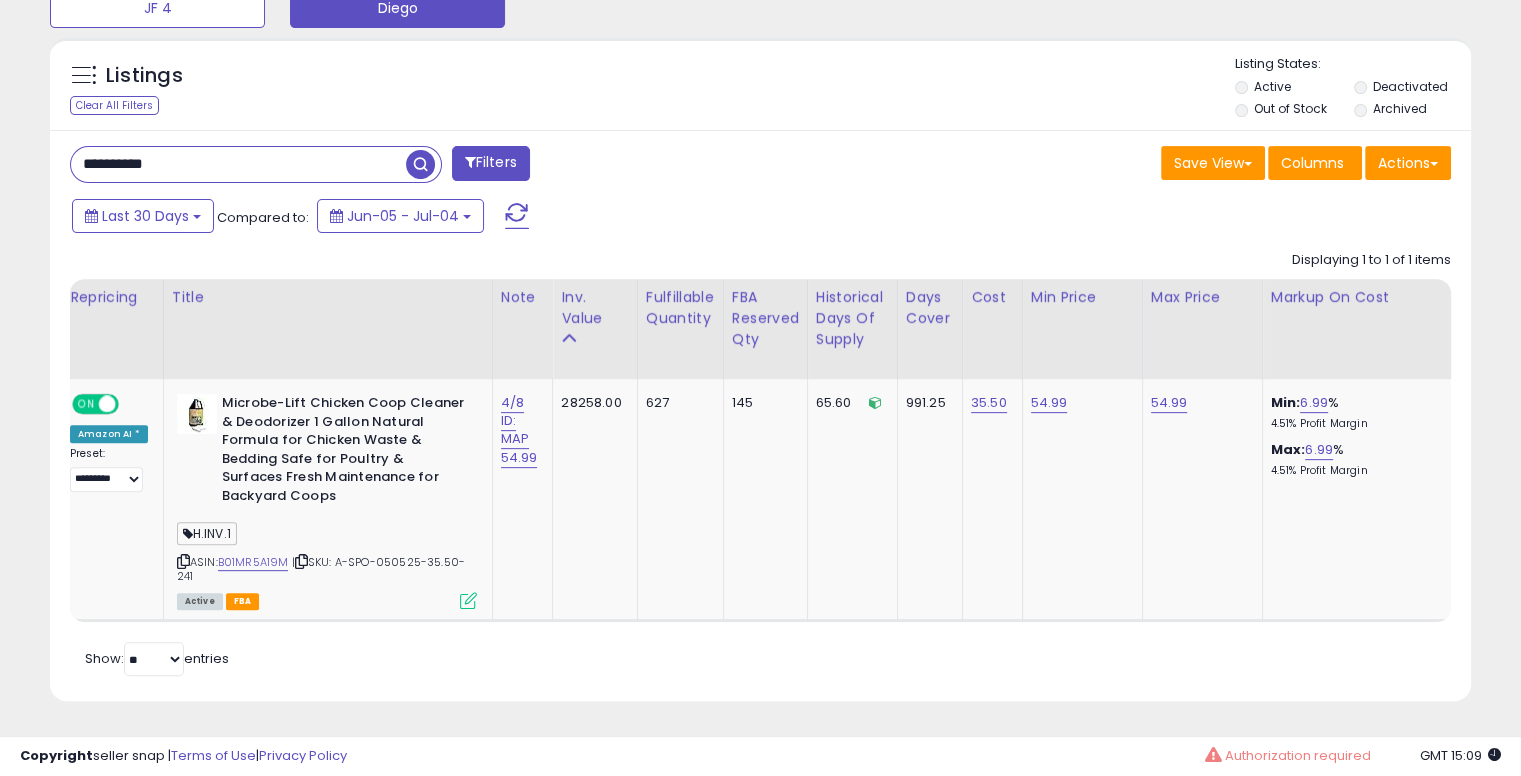 click on "**********" at bounding box center [238, 164] 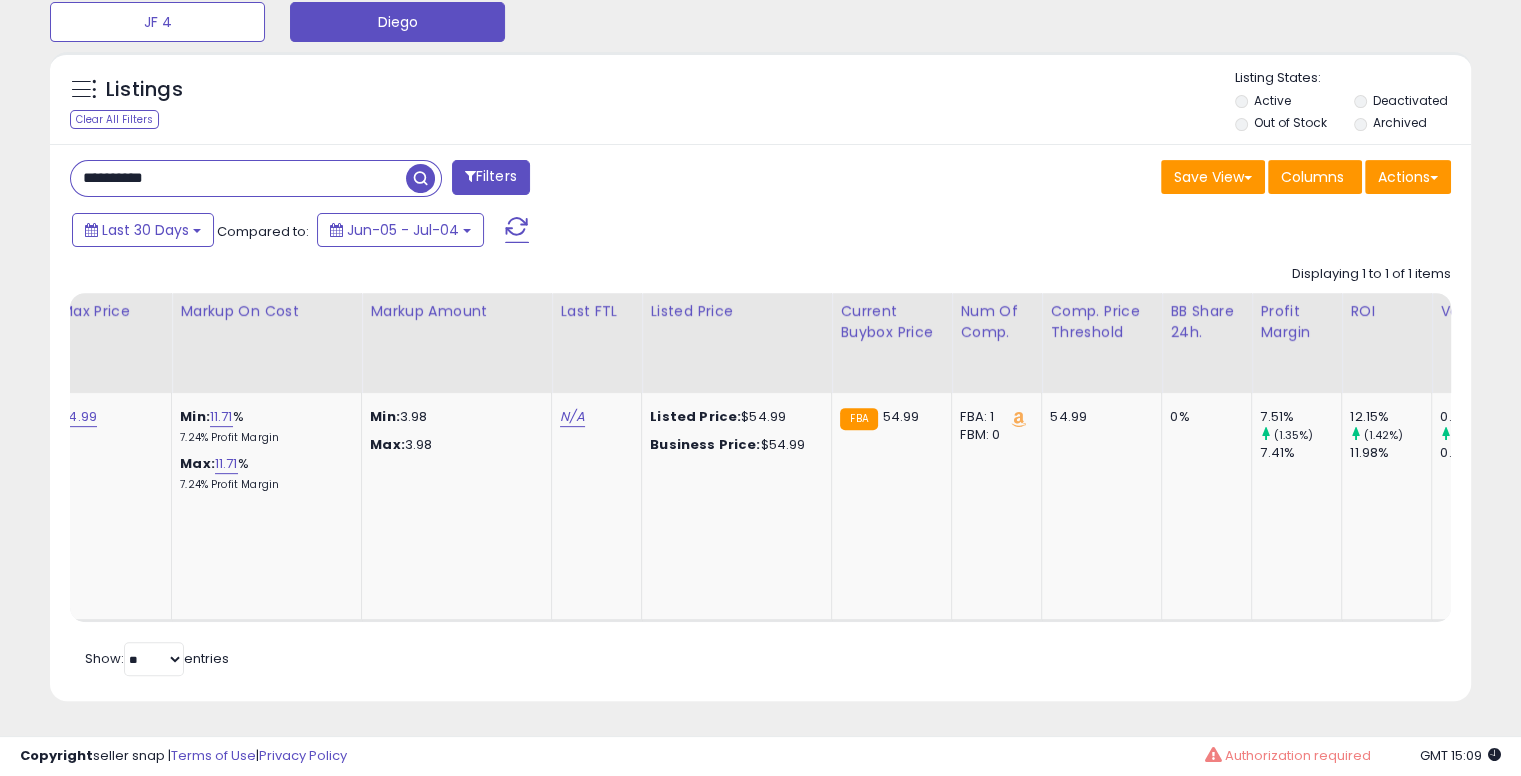 click on "**********" at bounding box center (238, 178) 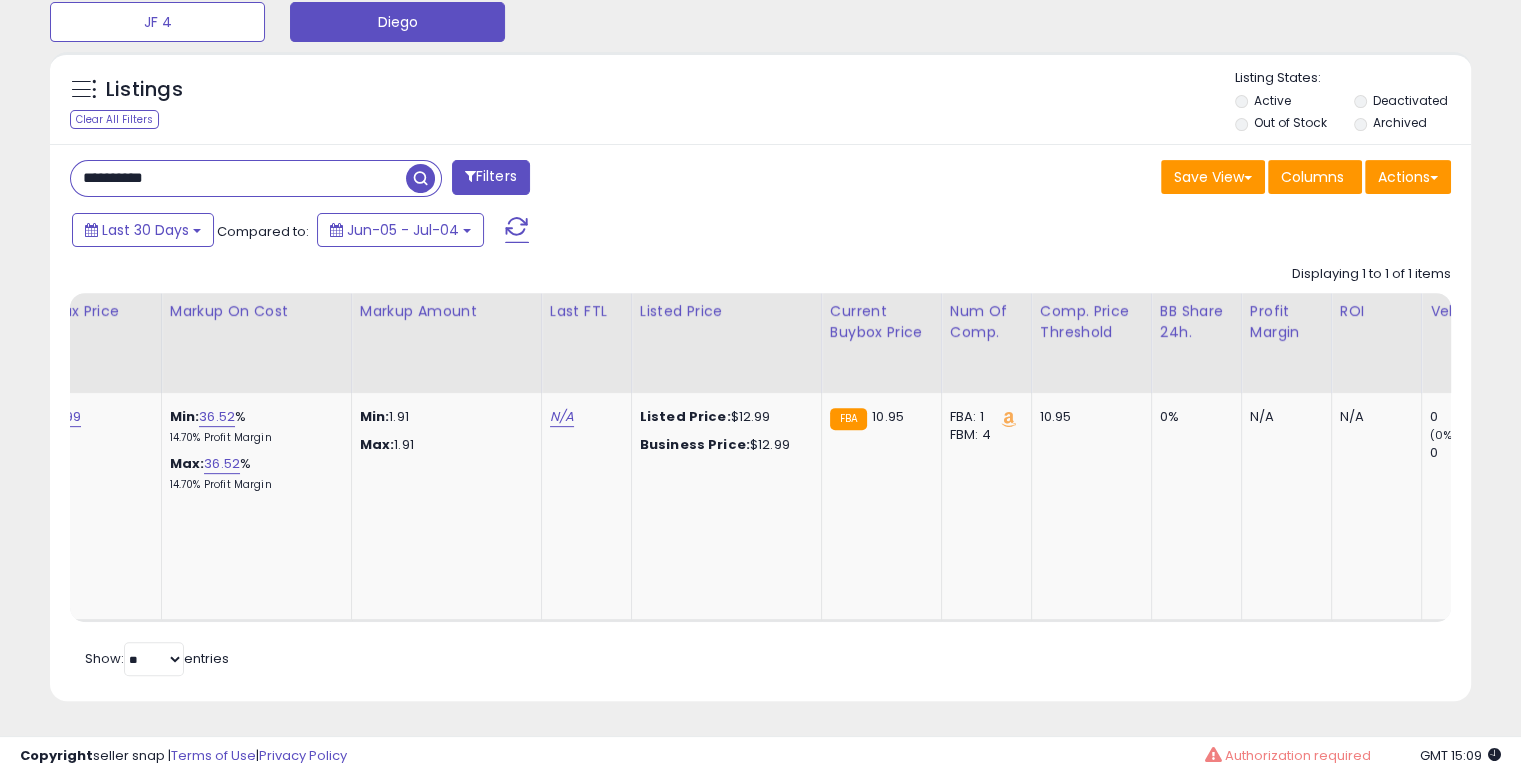click on "**********" at bounding box center [238, 178] 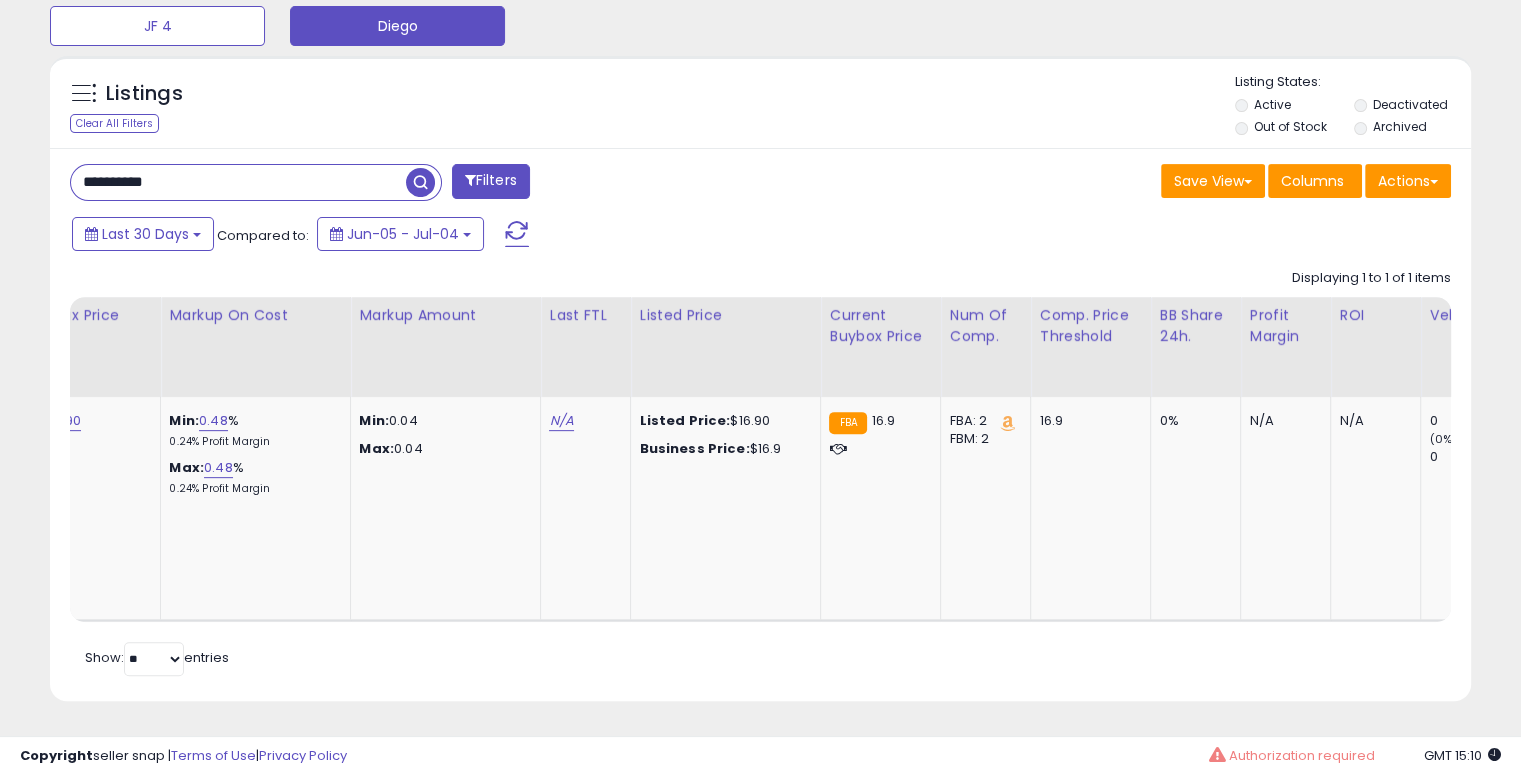 click on "**********" at bounding box center (238, 182) 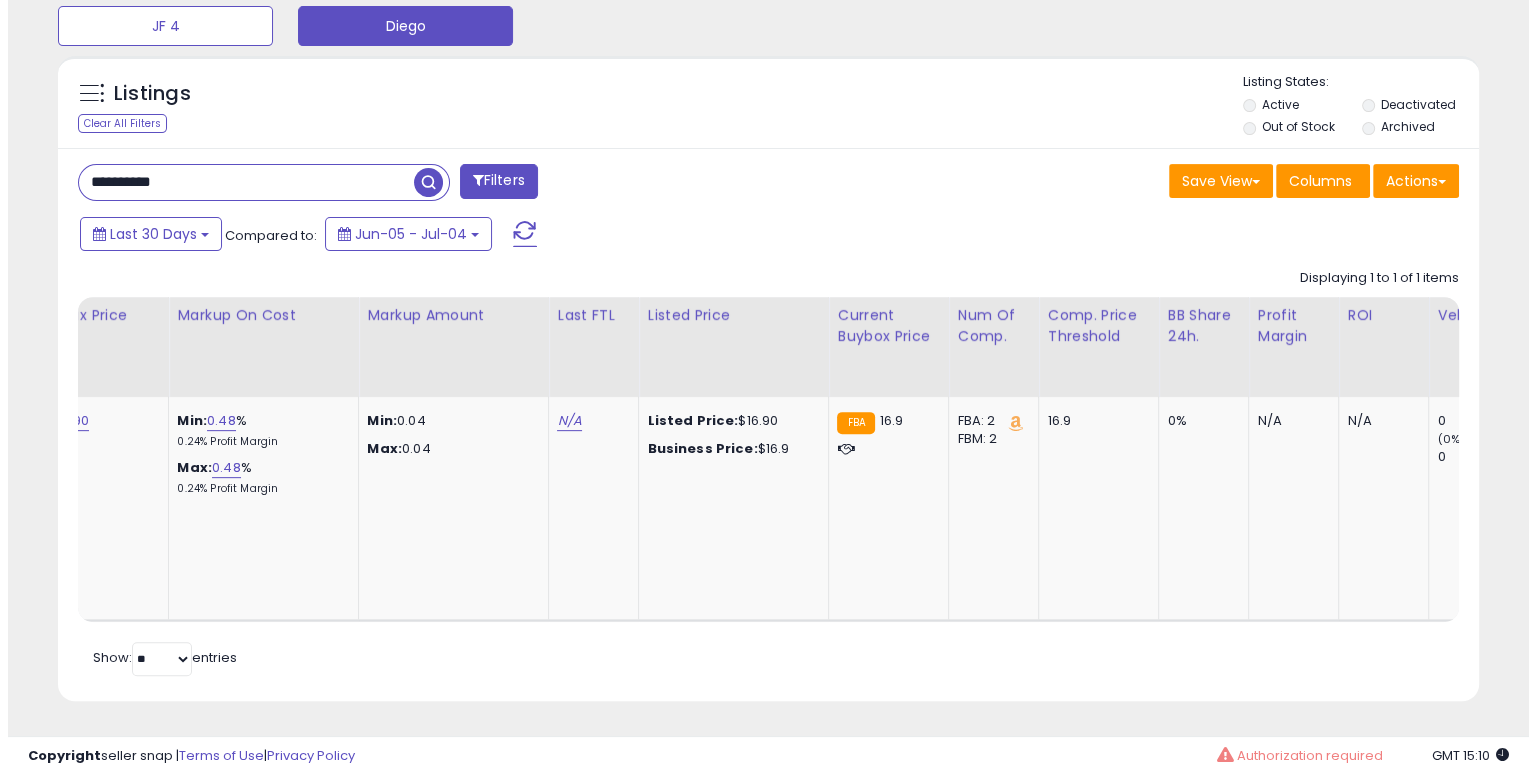 scroll, scrollTop: 464, scrollLeft: 0, axis: vertical 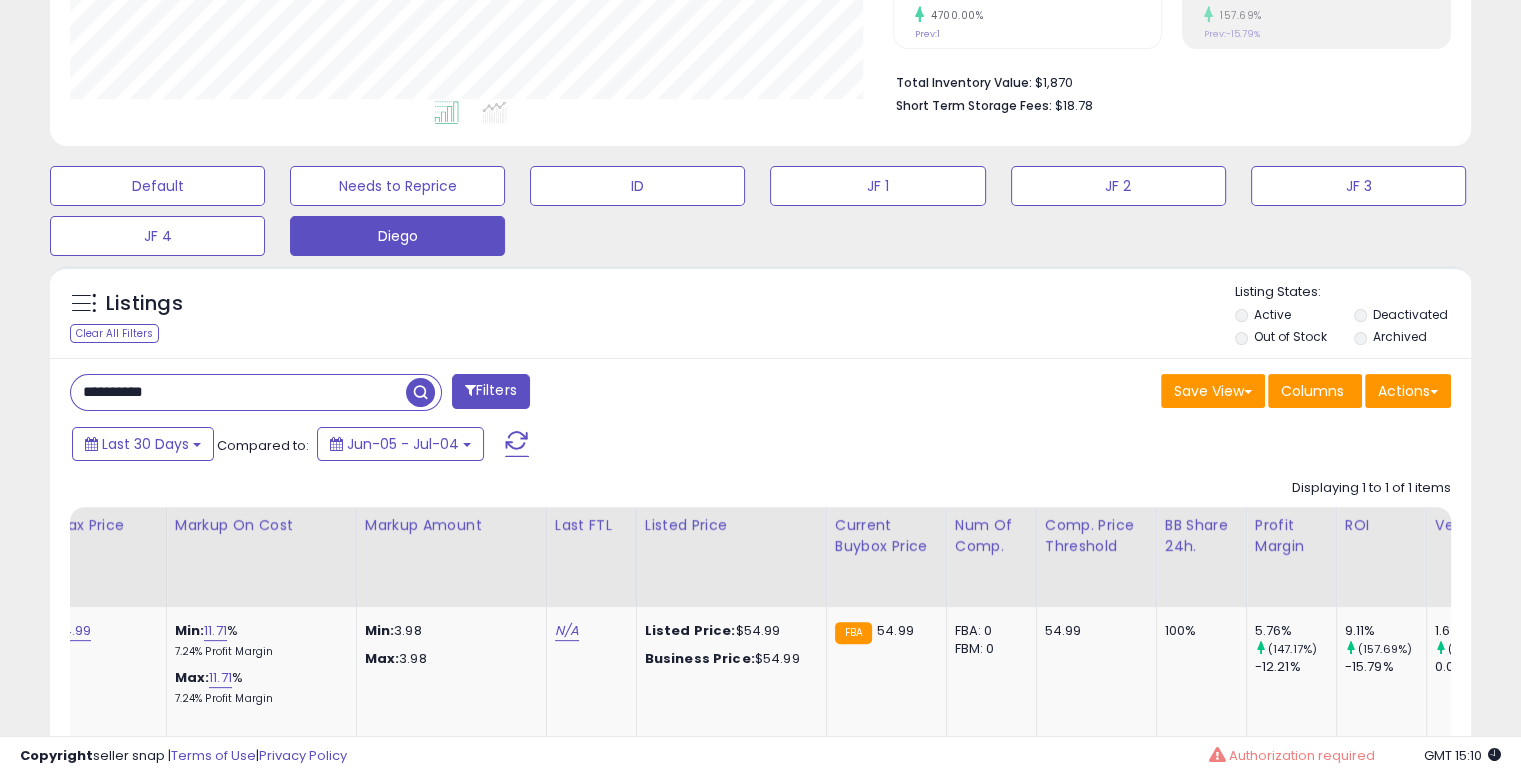 click on "**********" at bounding box center (238, 392) 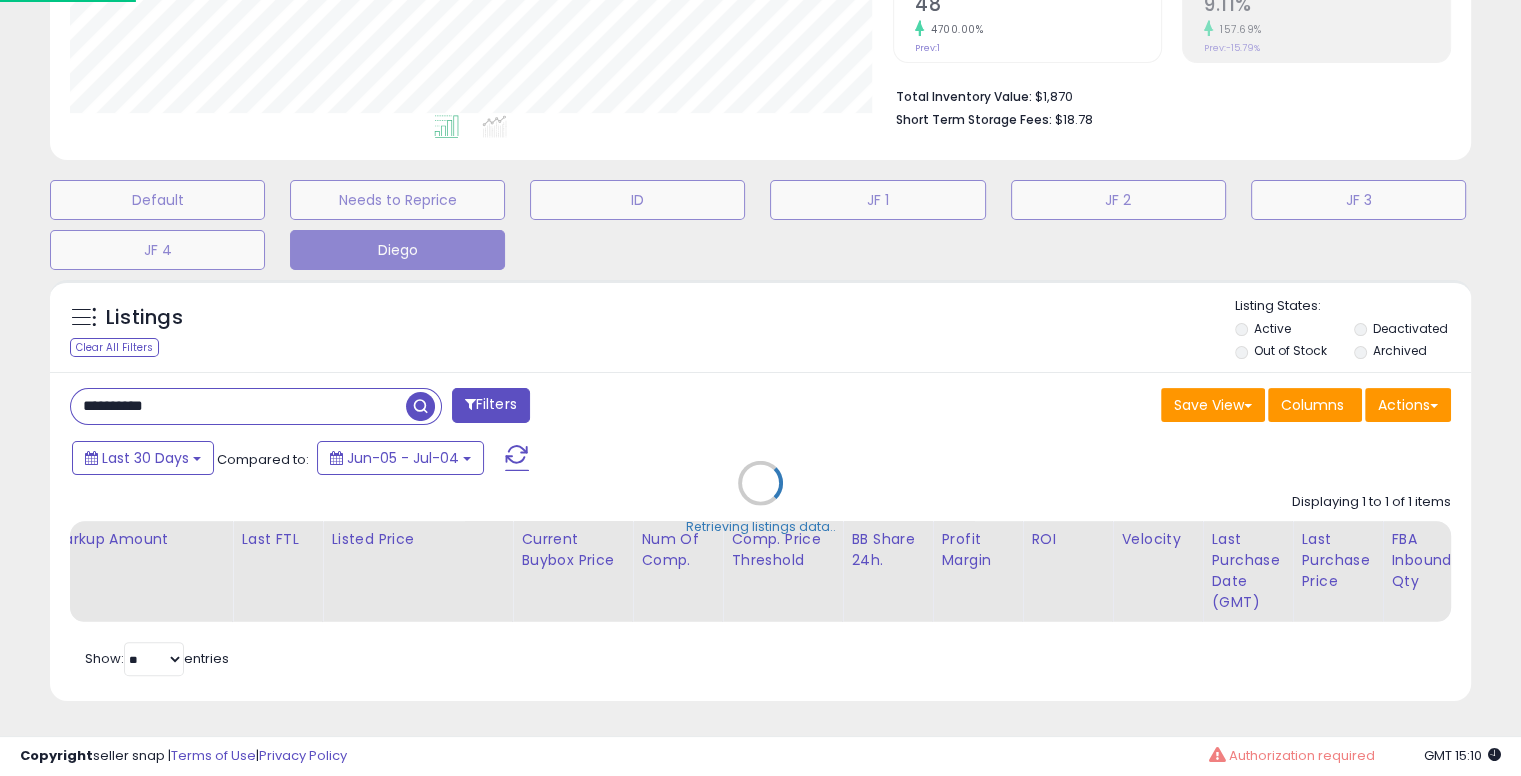 scroll, scrollTop: 999589, scrollLeft: 999168, axis: both 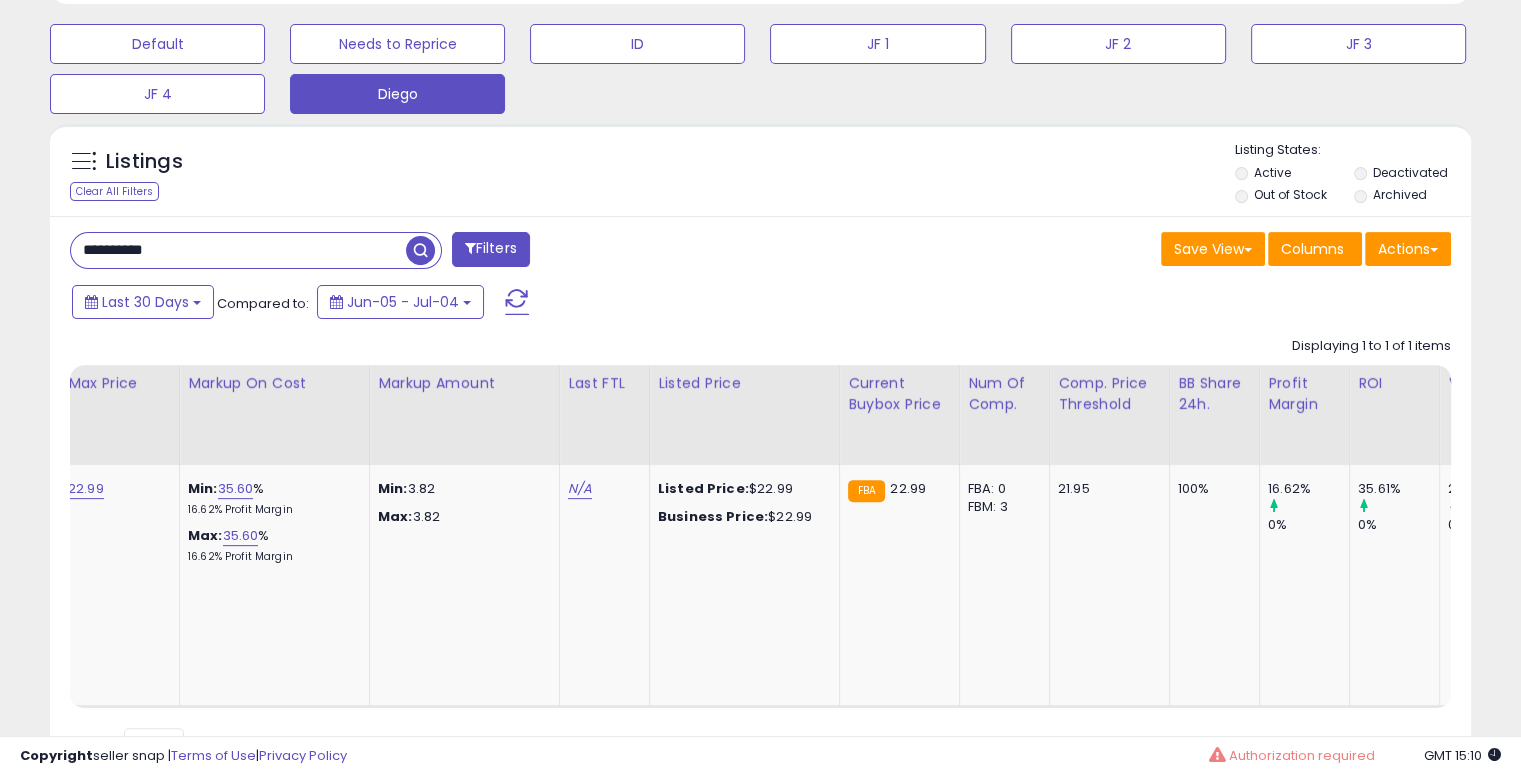 click on "**********" at bounding box center (238, 250) 